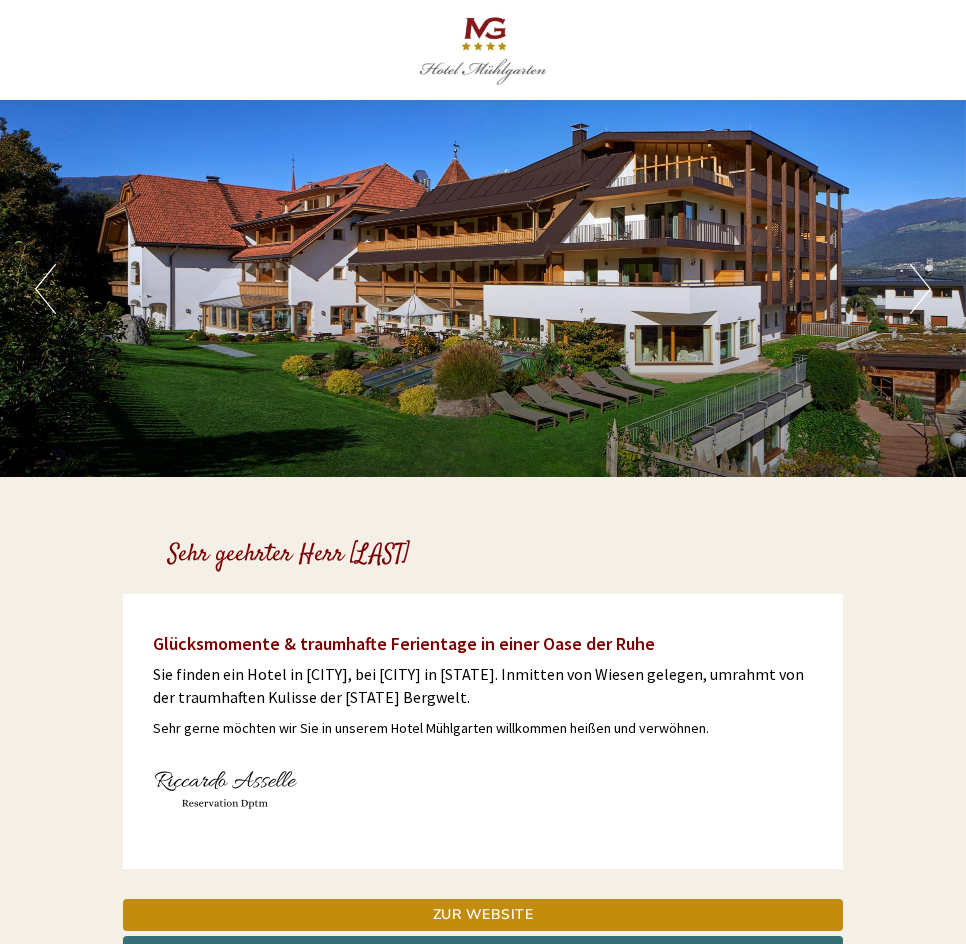 scroll, scrollTop: 0, scrollLeft: 0, axis: both 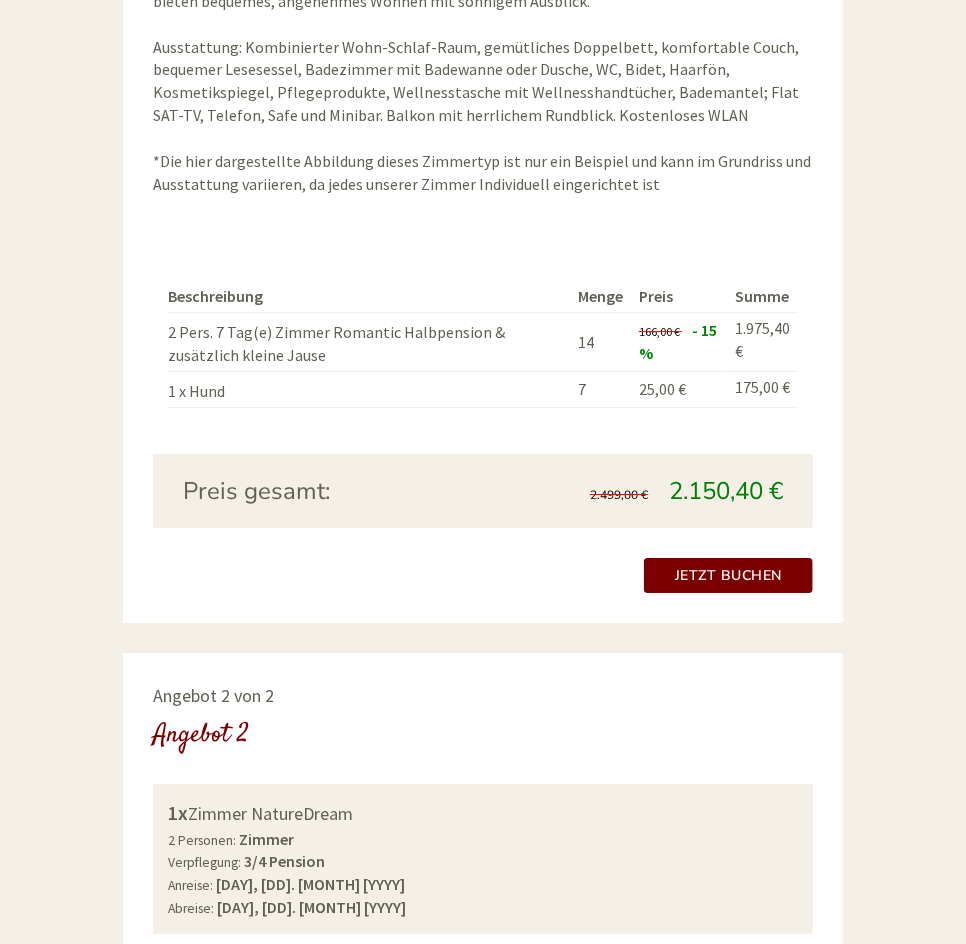 click on "- 15 %" at bounding box center [678, 341] 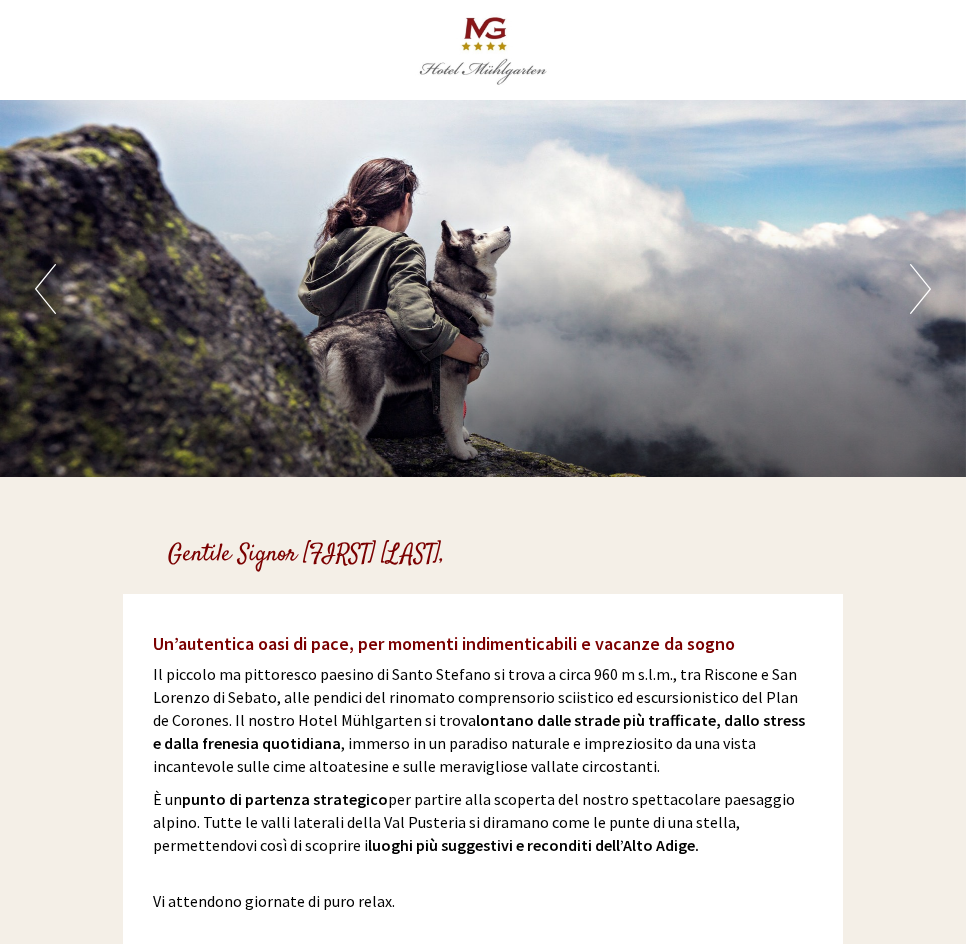 scroll, scrollTop: 0, scrollLeft: 0, axis: both 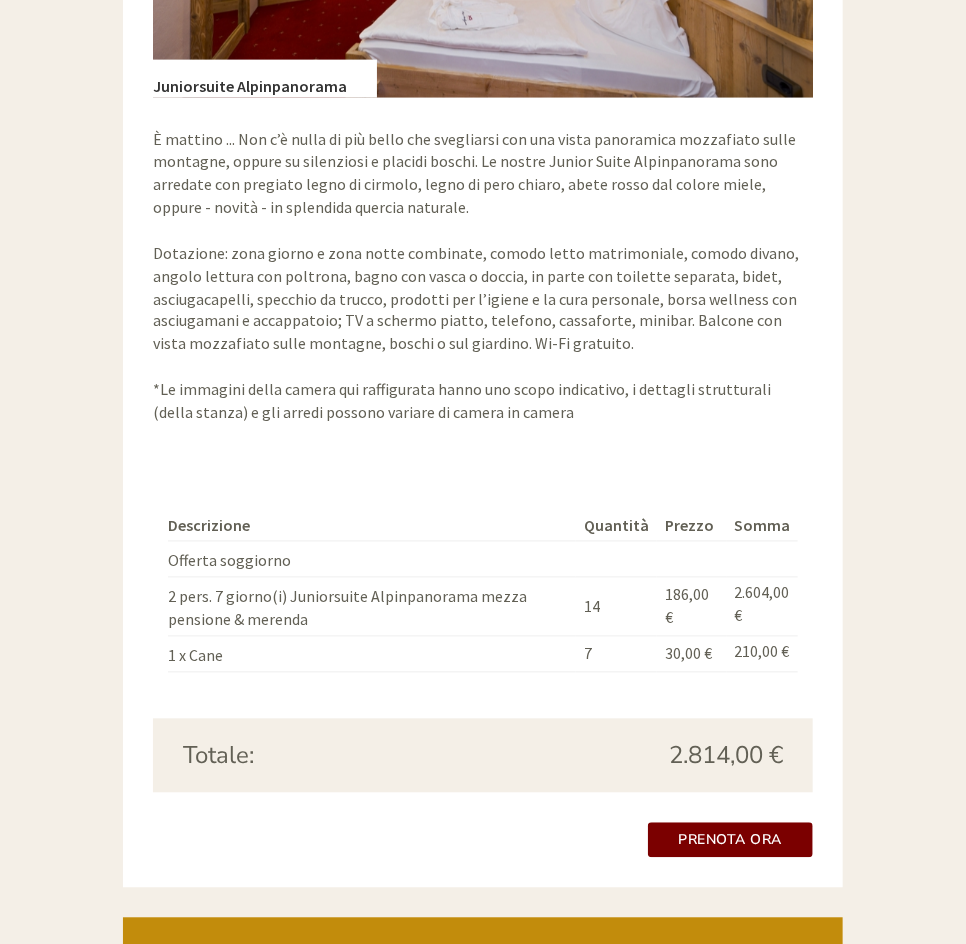click on "Gentile Signor Lorenzo Bianchi,
Un’autentica oasi di pace, per momenti indimenticabili e vacanze da sogno
Il piccolo ma pittoresco paesino di Santo Stefano si trova a circa 960 m s.l.m., tra Riscone e San Lorenzo di Sebato, alle pendici del rinomato comprensorio sciistico ed escursionistico del Plan de Corones. Il nostro Hotel Mühlgarten si trova  lontano dalle strade più trafficate, dallo stress e dalla frenesia quotidiana , immerso in un paradiso naturale e impreziosito da una vista incantevole sulle cime altoatesine e sulle meravigliose vallate circostanti.
È un  punto di partenza strategico  luoghi più suggestivi e reconditi dell’Alto Adige." at bounding box center [483, 2004] 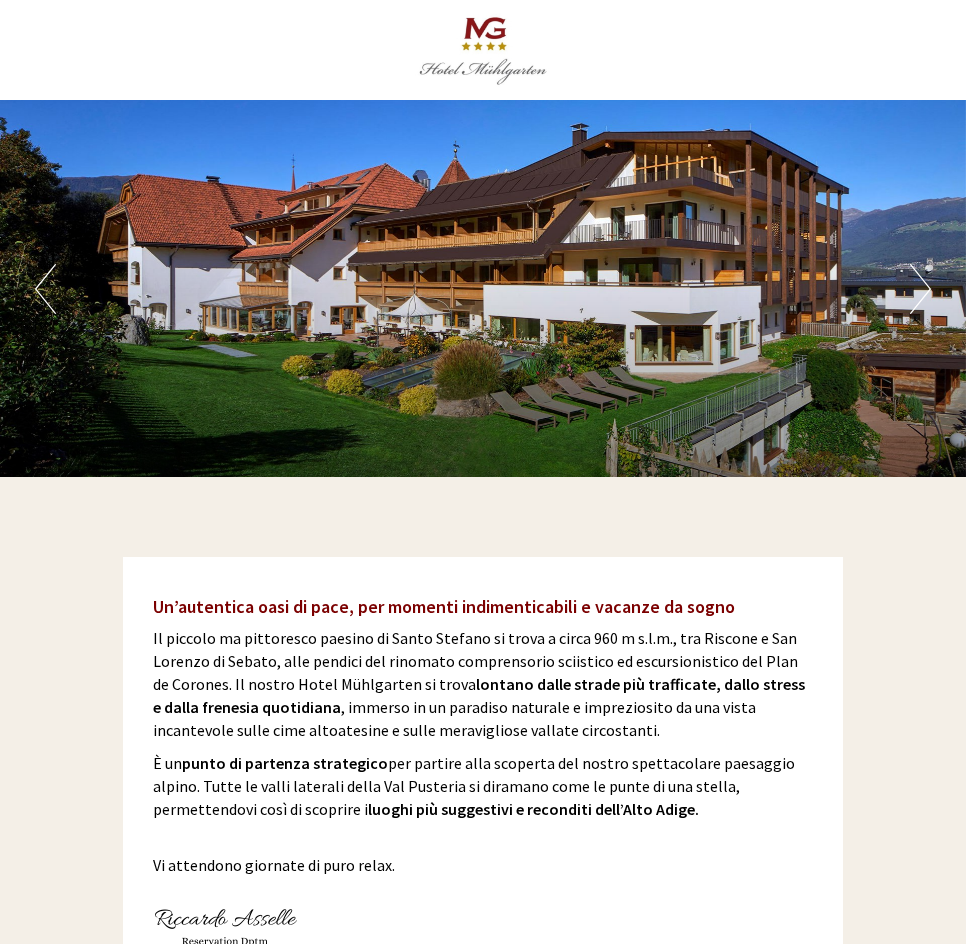scroll, scrollTop: 0, scrollLeft: 0, axis: both 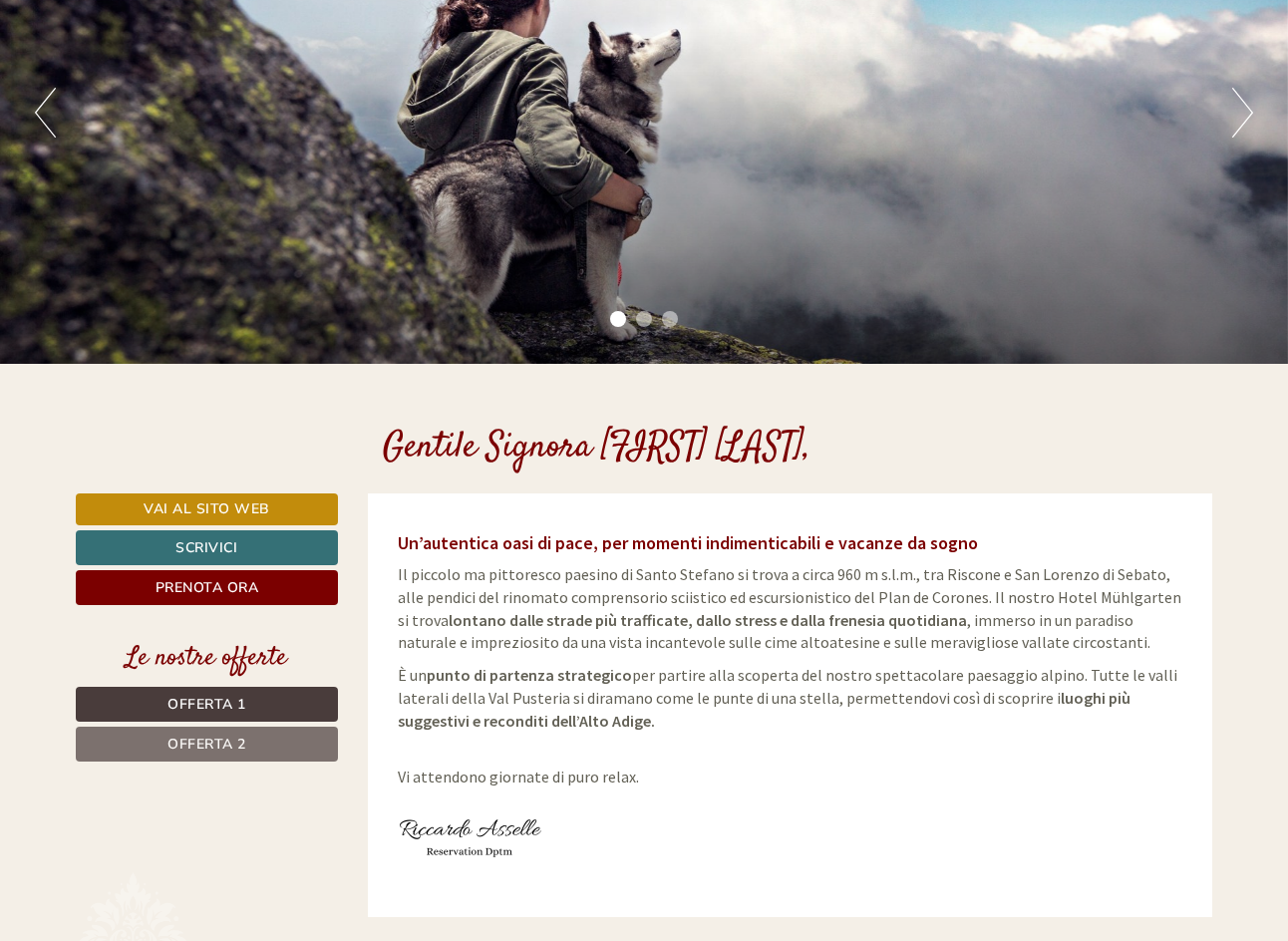 click on "Il piccolo ma pittoresco paesino di Santo Stefano si trova a circa 960 m s.l.m., tra Riscone e San Lorenzo di Sebato, alle pendici del rinomato comprensorio sciistico ed escursionistico del Plan de Corones. Il nostro Hotel Mühlgarten si trova  lontano dalle strade più trafficate, dallo stress e dalla frenesia quotidiana , immerso in un paradiso naturale e impreziosito da una vista incantevole sulle cime altoatesine e sulle meravigliose vallate circostanti." at bounding box center [790, 608] 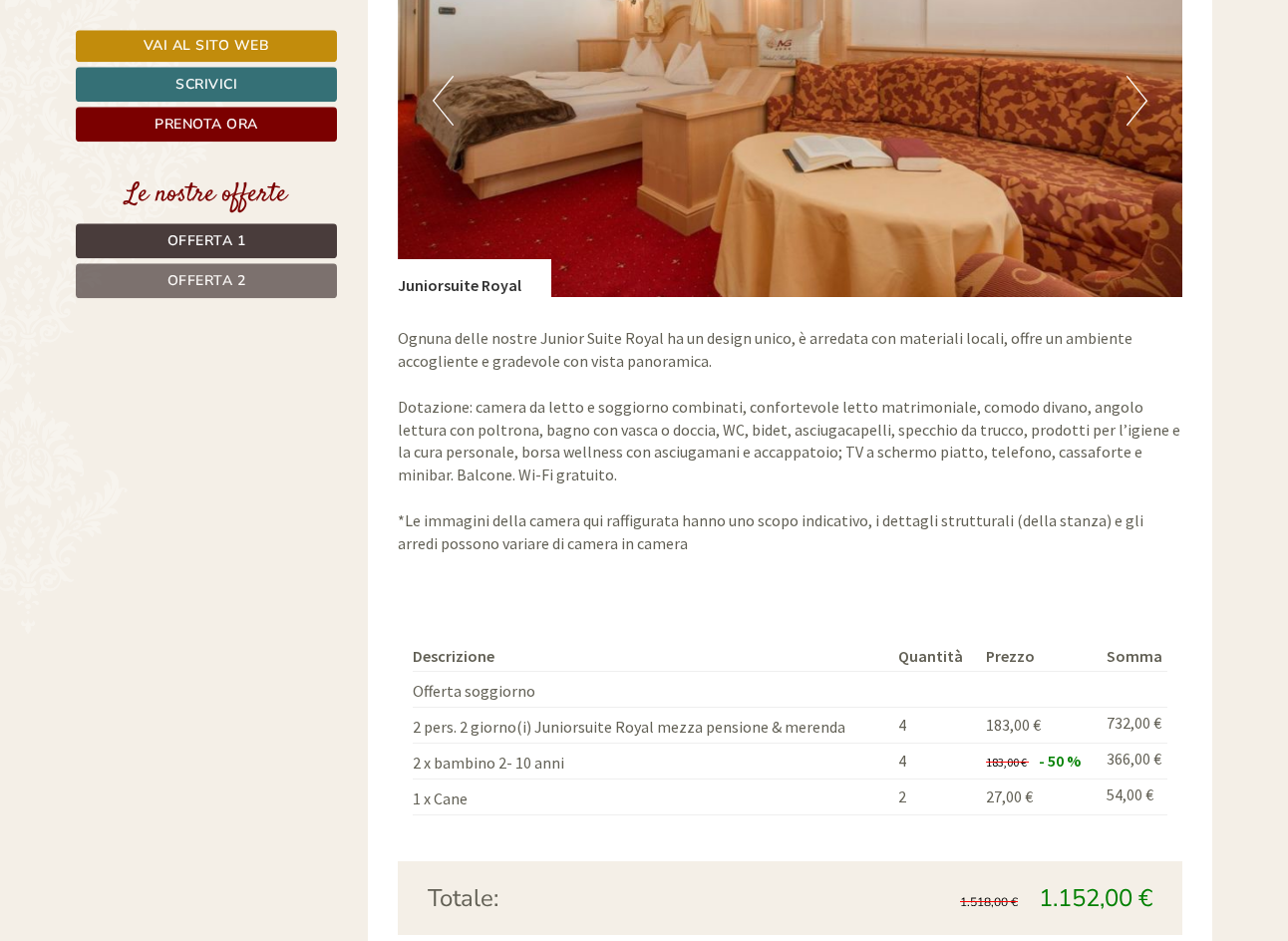 scroll, scrollTop: 1684, scrollLeft: 0, axis: vertical 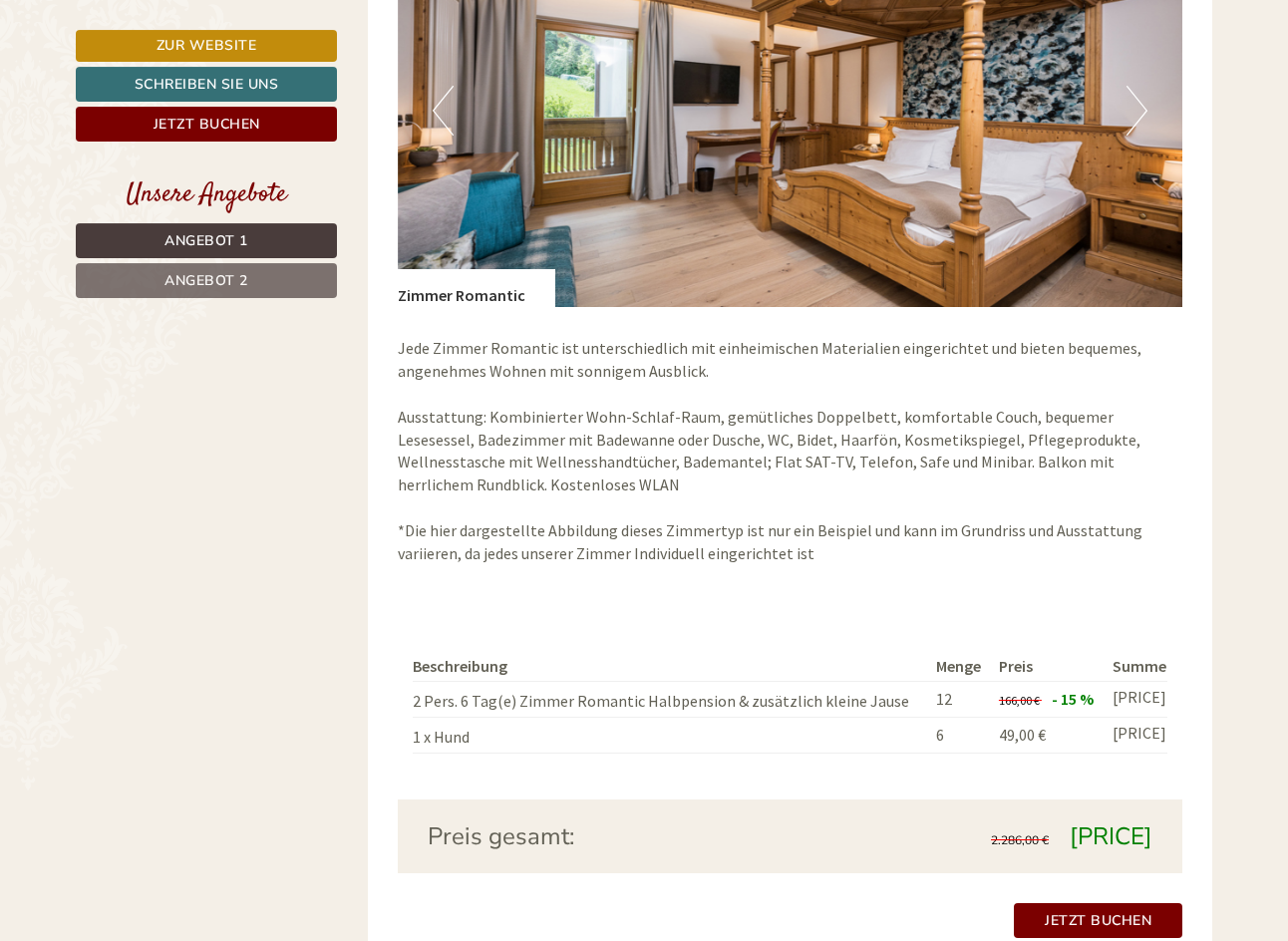 click on "Jede Zimmer Romantic ist unterschiedlich mit einheimischen Materialien eingerichtet und bieten bequemes, angenehmes Wohnen mit sonnigem Ausblick. Ausstattung: Kombinierter Wohn-Schlaf-Raum, gemütliches Doppelbett, komfortable Couch, bequemer Lesesessel, Badezimmer mit Badewanne oder Dusche, WC, Bidet, Haarfön, Kosmetikspiegel, Pflegeprodukte, Wellnesstasche mit Wellnesshandtücher, Bademantel; Flat SAT-TV, Telefon, Safe und Minibar. Balkon mit herrlichem Rundblick. Kostenloses WLAN *Die hier dargestellte Abbildung dieses Zimmertyp ist nur ein Beispiel und kann im Grundriss und Ausstattung variieren, da jedes unserer Zimmer Individuell eingerichtet ist" at bounding box center (791, 451) 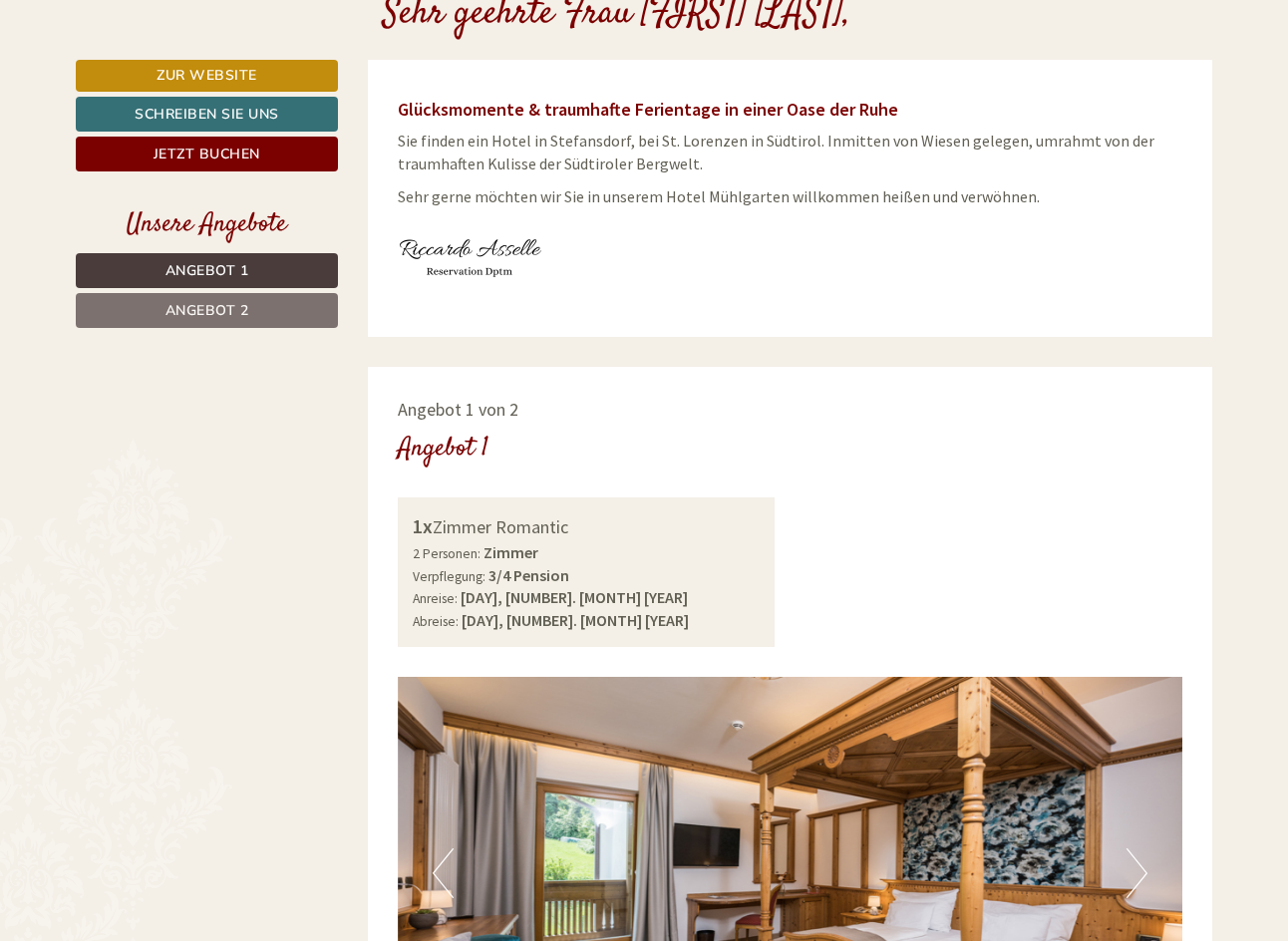 scroll, scrollTop: 141, scrollLeft: 0, axis: vertical 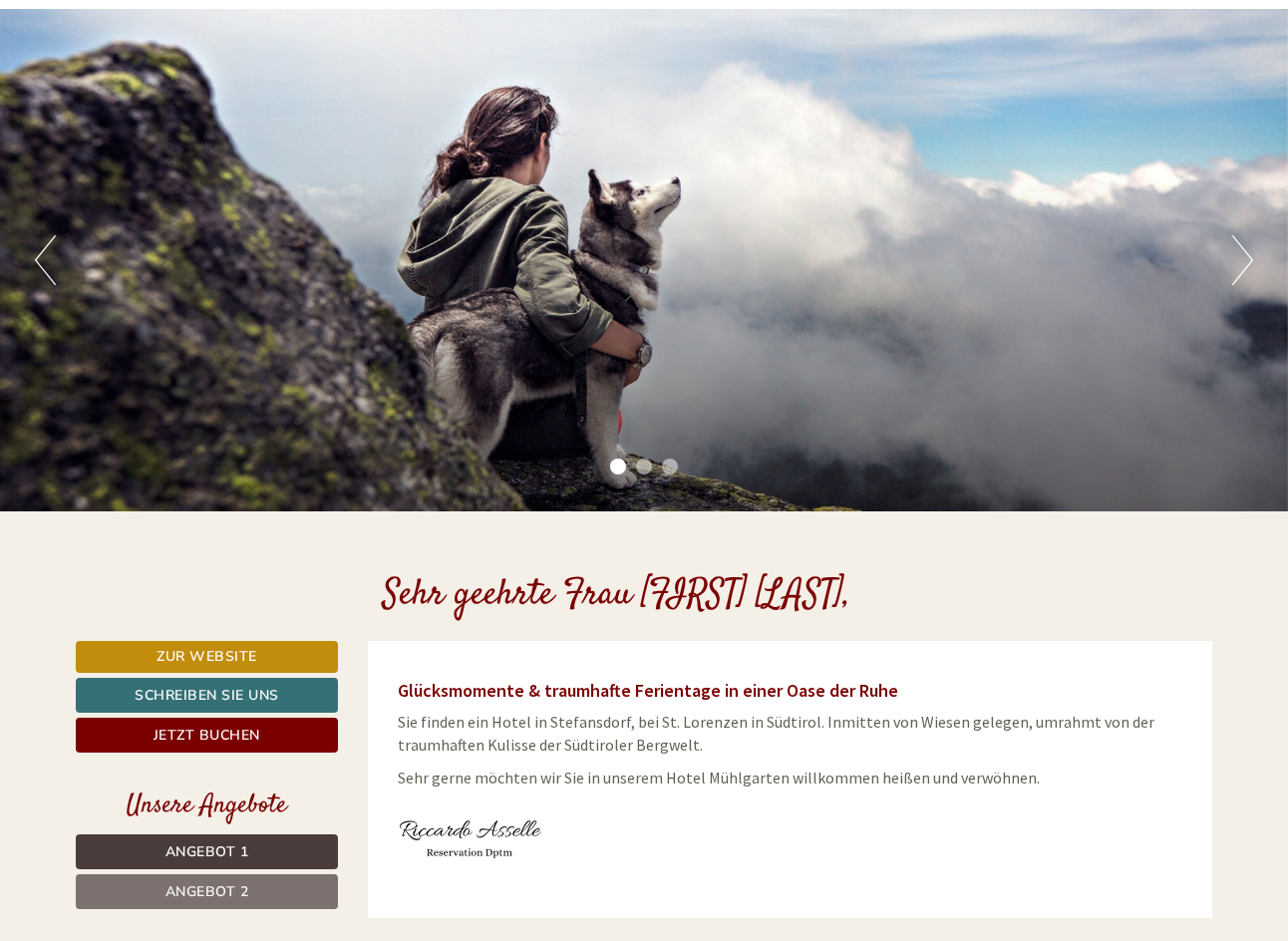 click on "Sehr geehrte Frau Eva Puchelt,
Glücksmomente & traumhafte Ferientage in einer Oase der Ruhe
Sie finden ein Hotel in Stefansdorf, bei St. Lorenzen in Südtirol. Inmitten von Wiesen gelegen, umrahmt von der traumhaften Kulisse der Südtiroler Bergwelt.
Sehr gerne möchten wir Sie in unserem Hotel Mühlgarten willkommen heißen und verwöhnen." at bounding box center [644, 576] 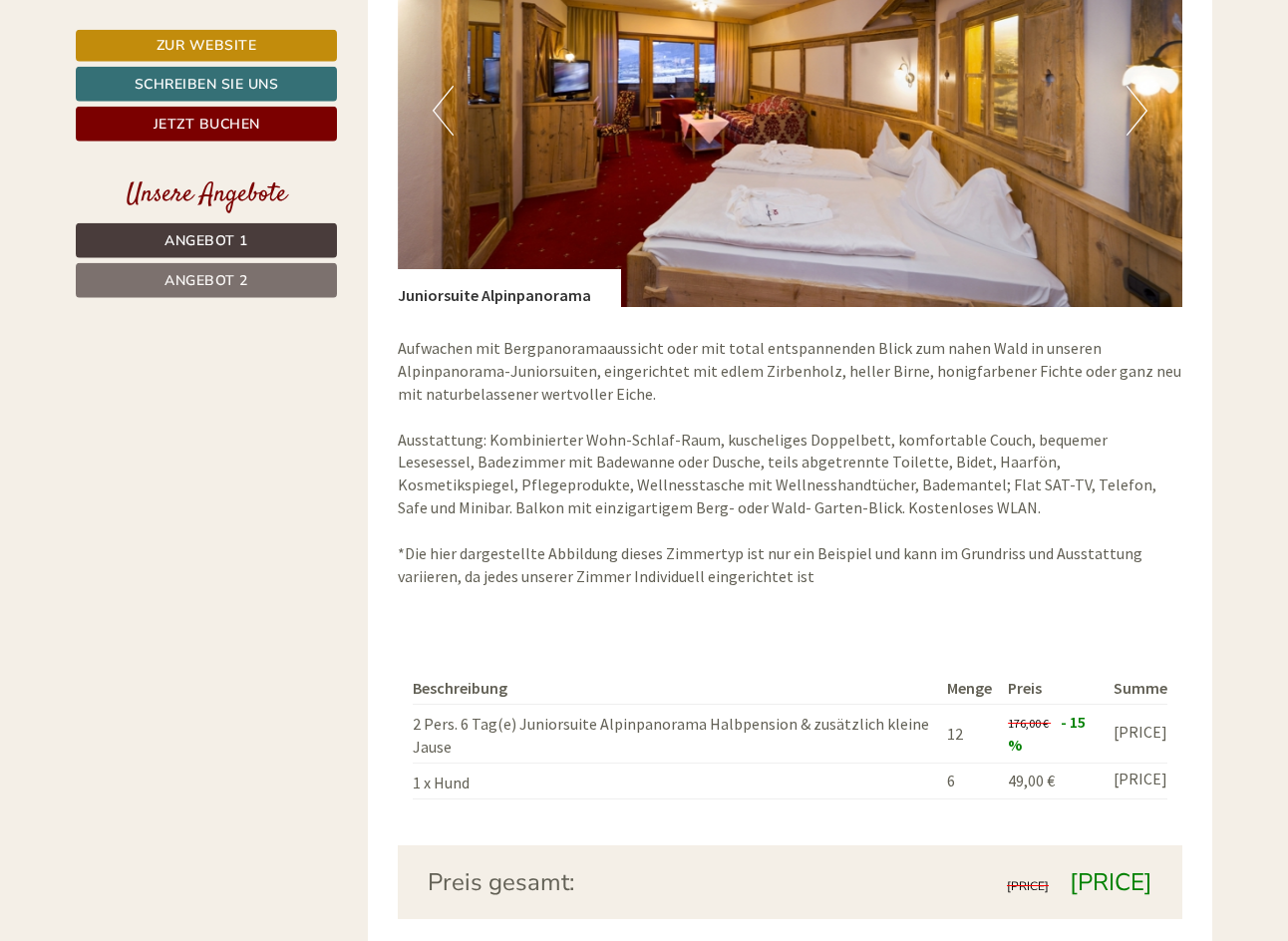scroll, scrollTop: 2936, scrollLeft: 0, axis: vertical 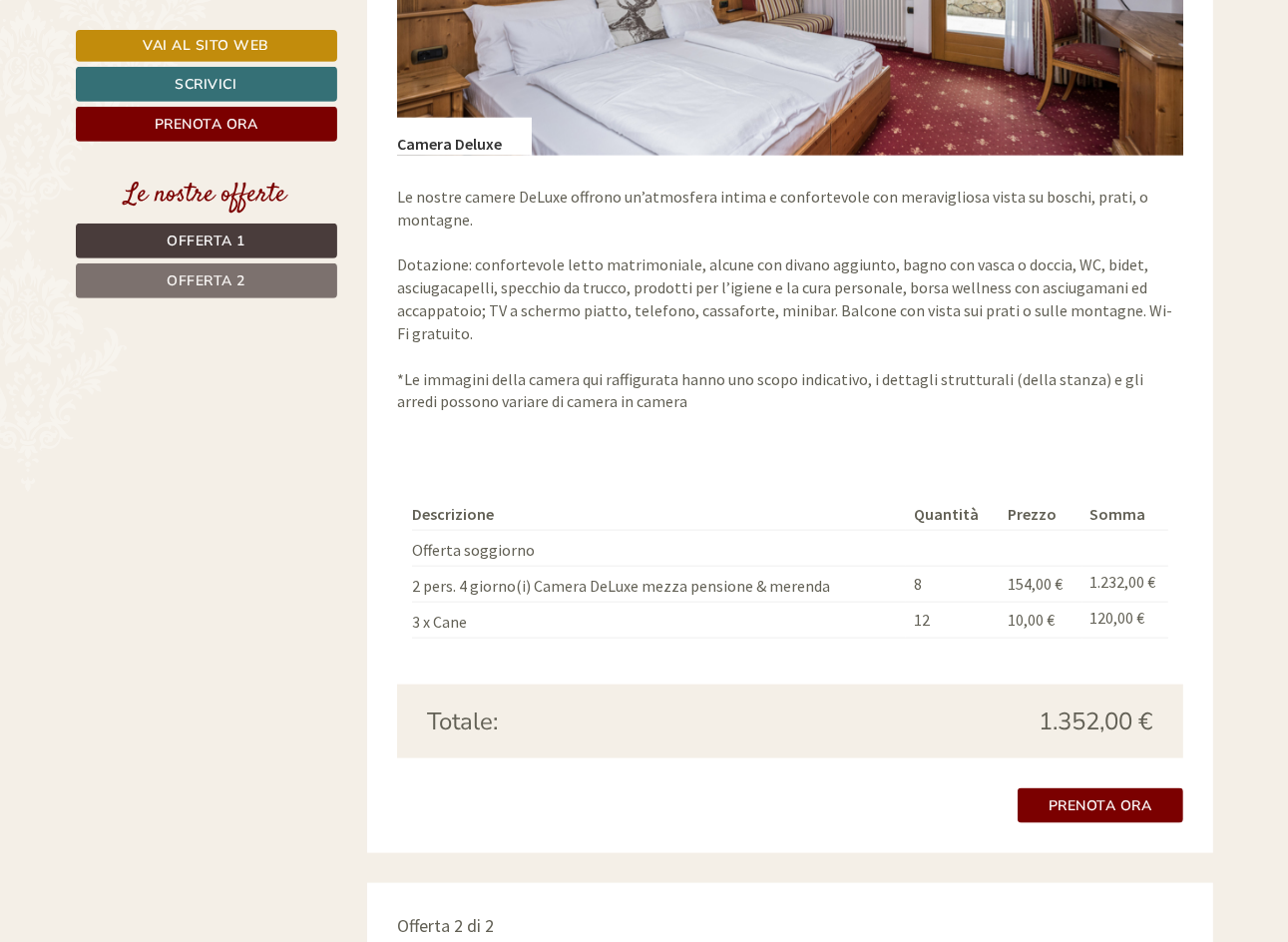 click on "Descrizione
Quantità
Prezzo
Somma
Offerta soggiorno
2 pers. 4 giorno(i) Camera DeLuxe mezza pensione & merenda
8
154,00 €
1.232,00 €
3 x Cane 12" at bounding box center (790, 568) 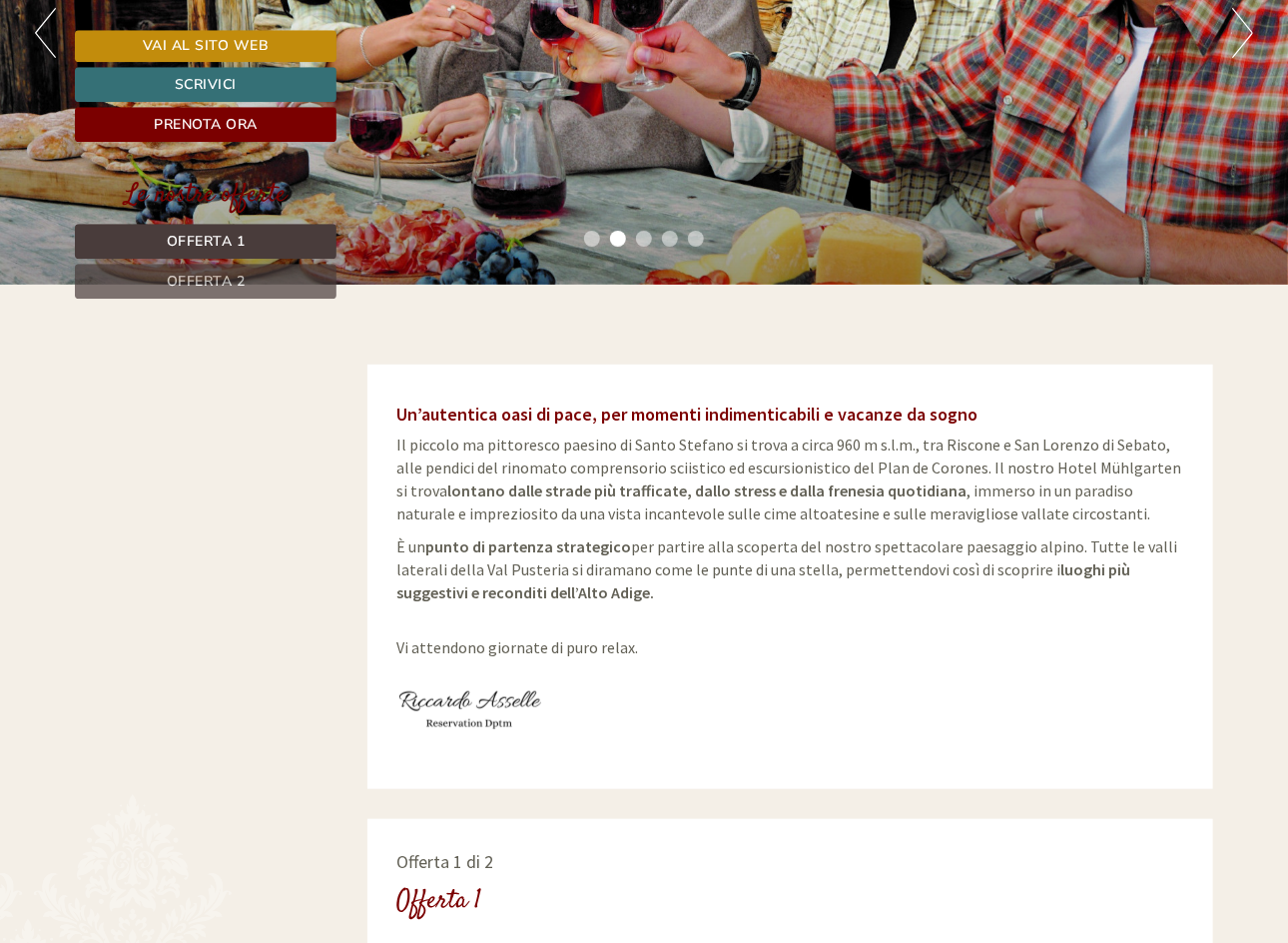 scroll, scrollTop: 361, scrollLeft: 0, axis: vertical 